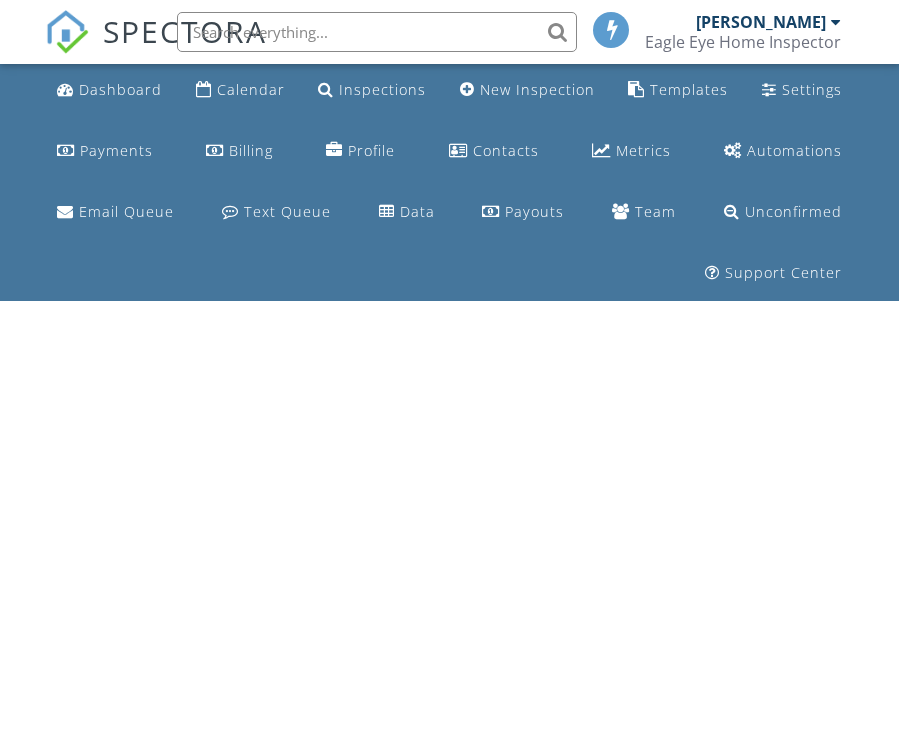 scroll, scrollTop: 0, scrollLeft: 0, axis: both 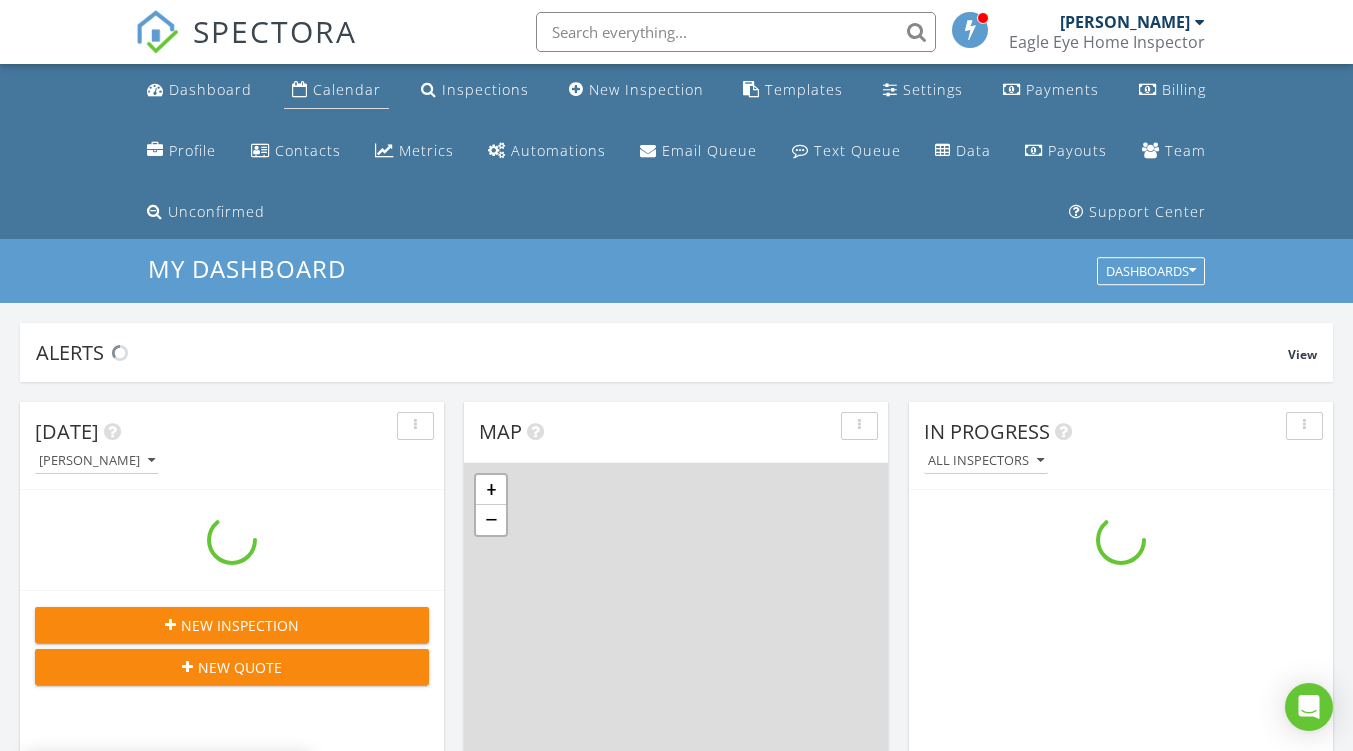 click on "Calendar" at bounding box center (347, 89) 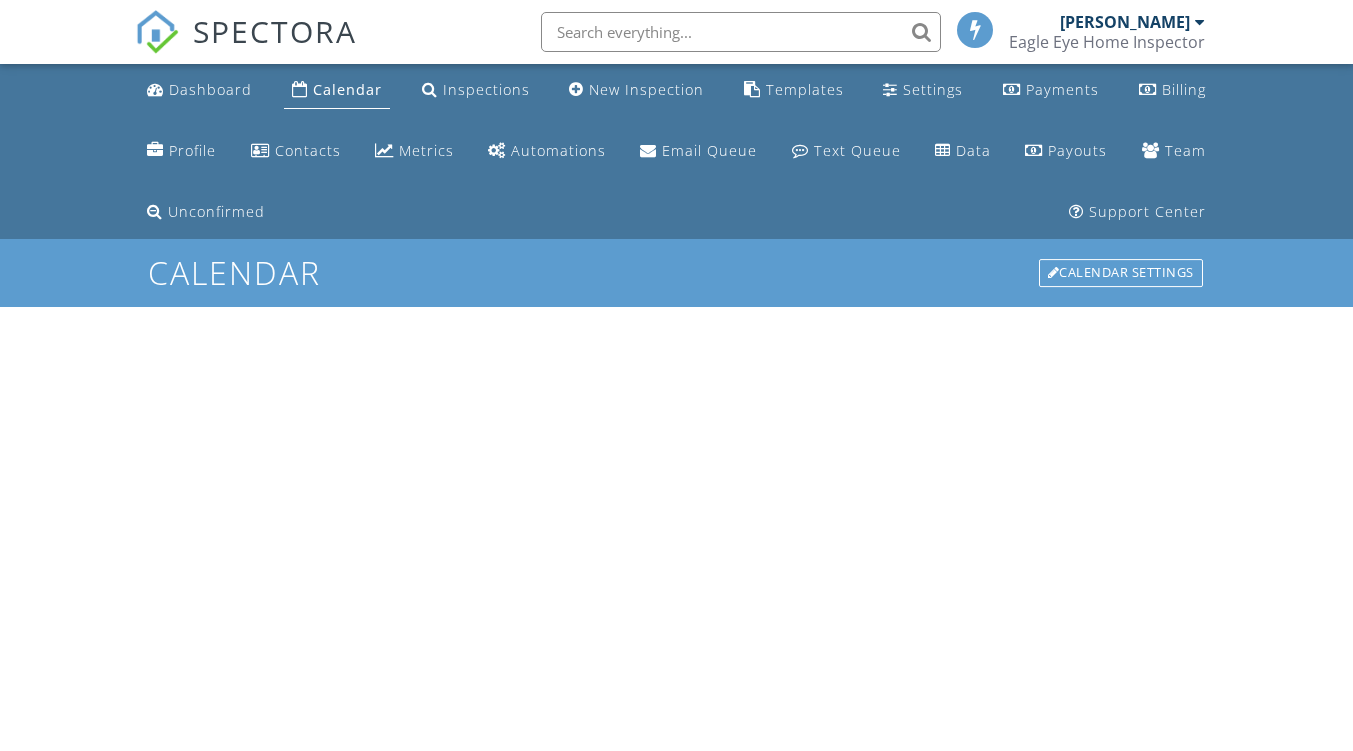 scroll, scrollTop: 0, scrollLeft: 0, axis: both 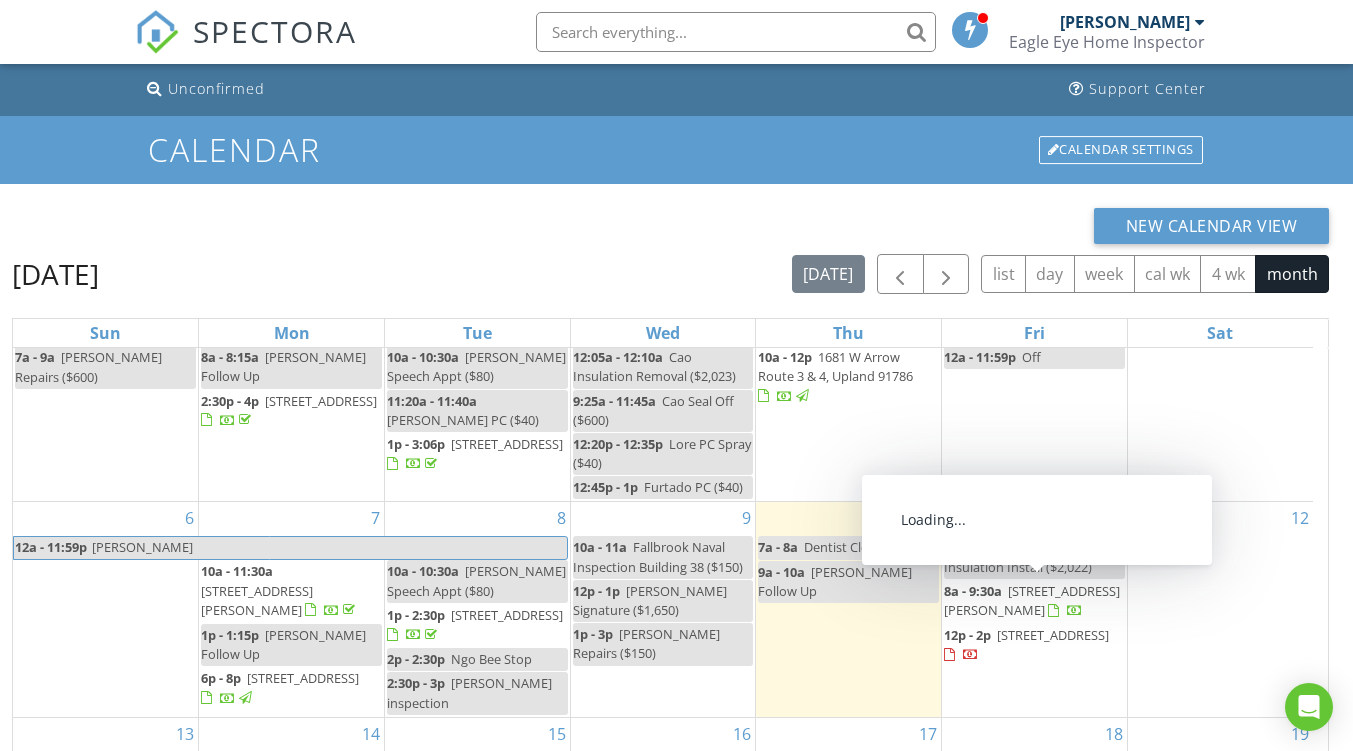 click on "8a - 9:30a" at bounding box center [973, 591] 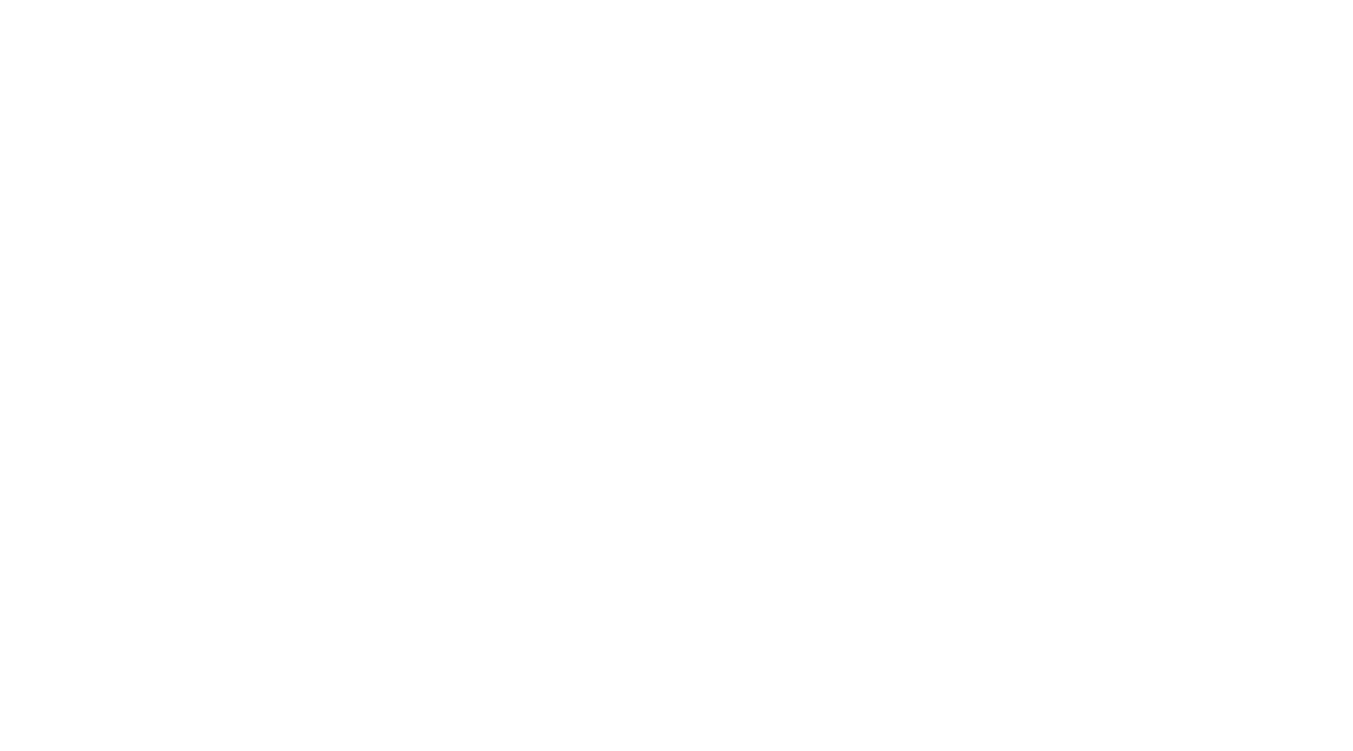 click at bounding box center (0, 0) 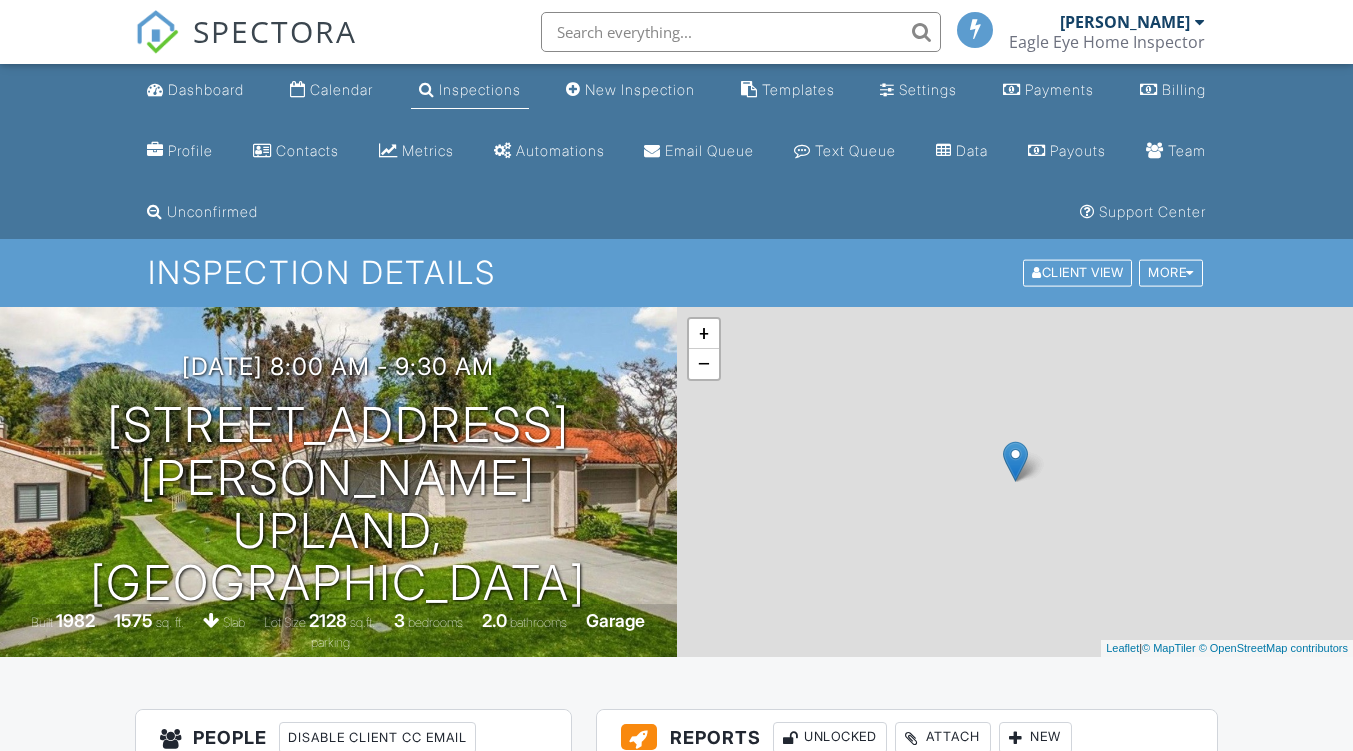 scroll, scrollTop: 0, scrollLeft: 0, axis: both 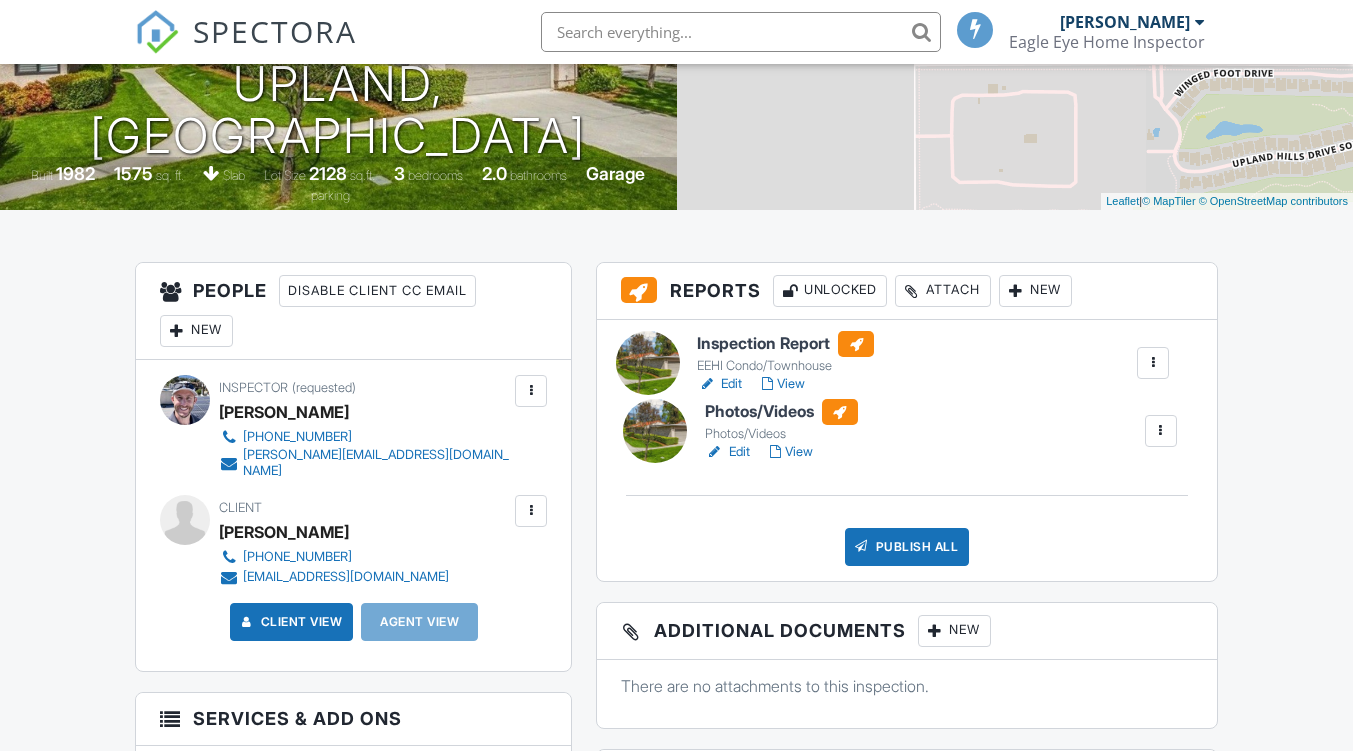 drag, startPoint x: 664, startPoint y: 447, endPoint x: 657, endPoint y: 355, distance: 92.26592 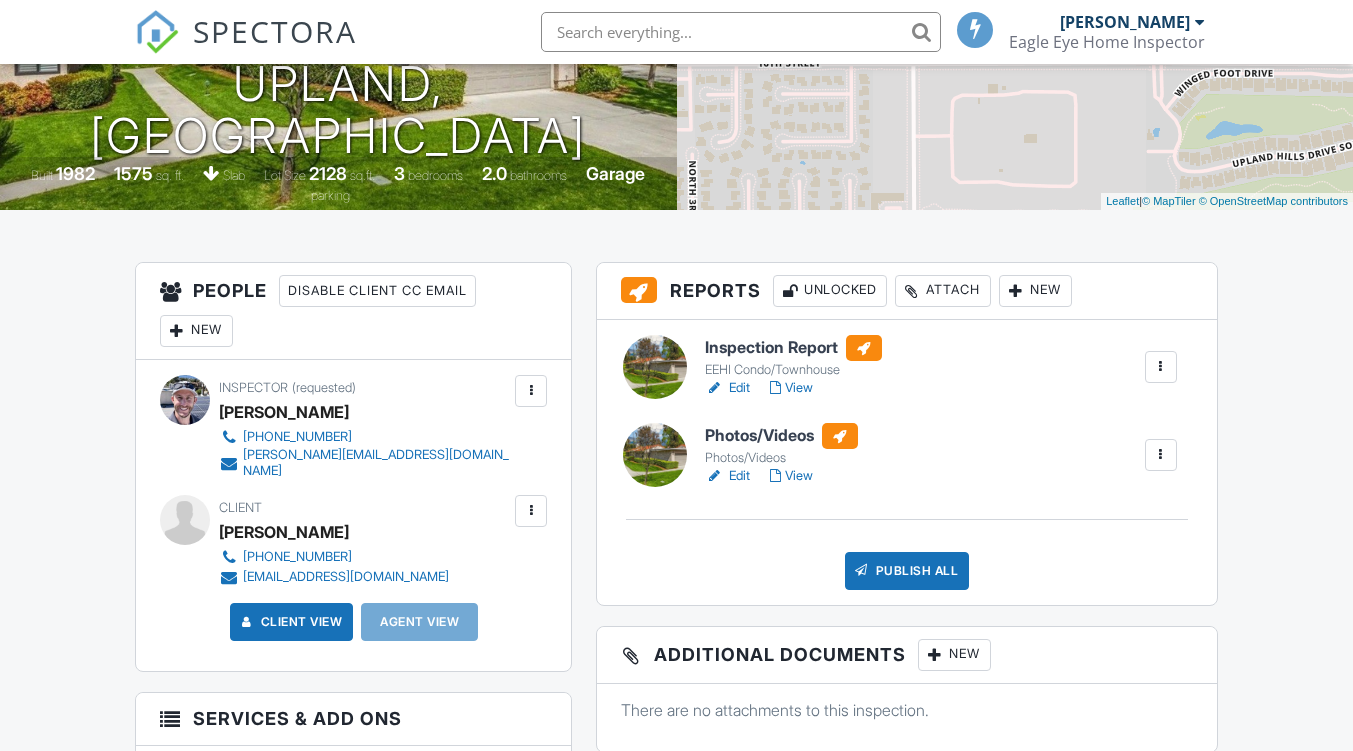 click on "Attach" at bounding box center [943, 291] 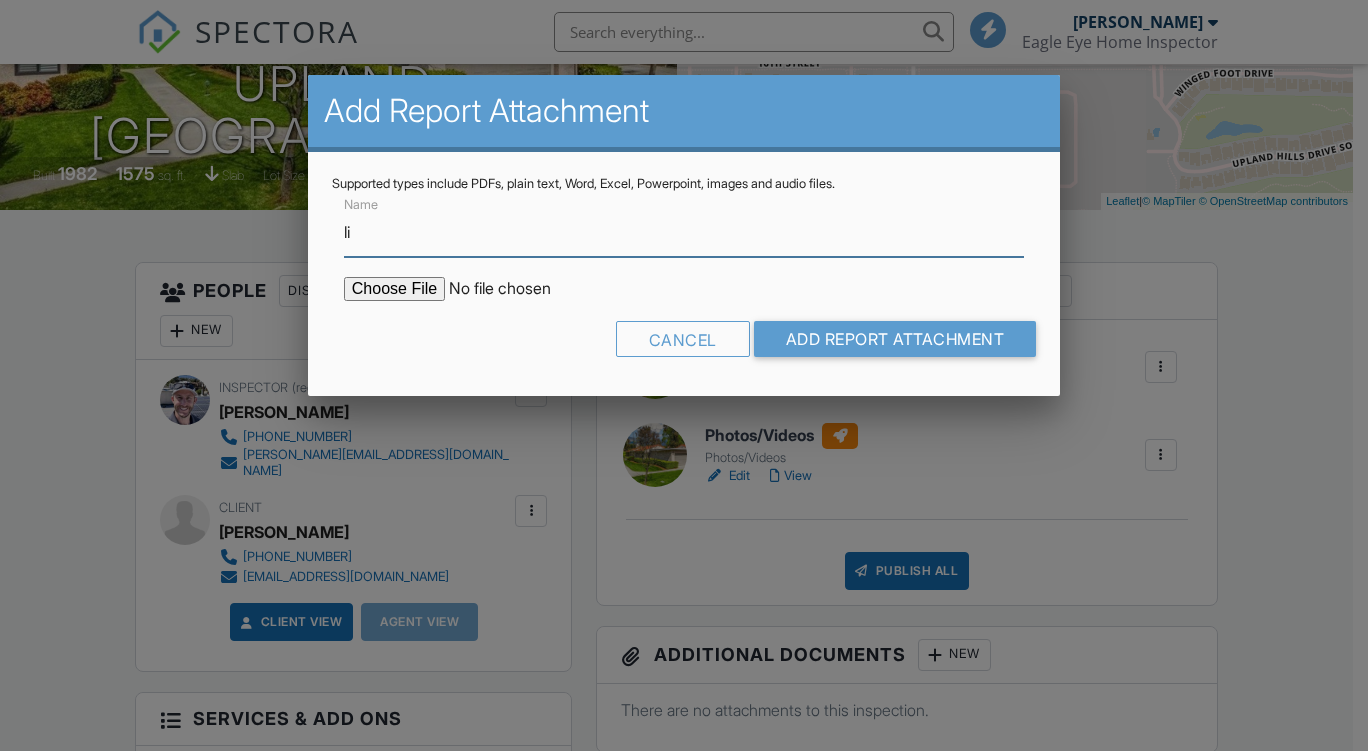 type on "l" 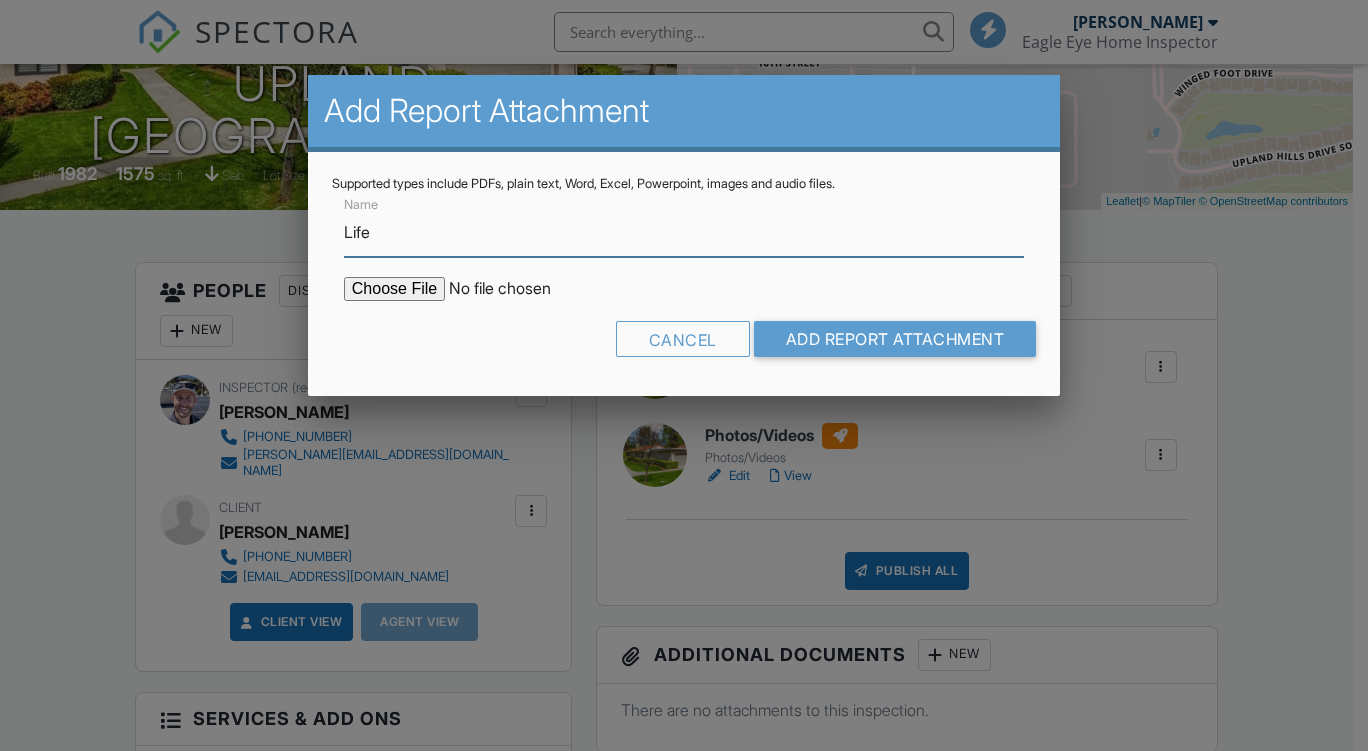 type on "Life Expectancy Chart" 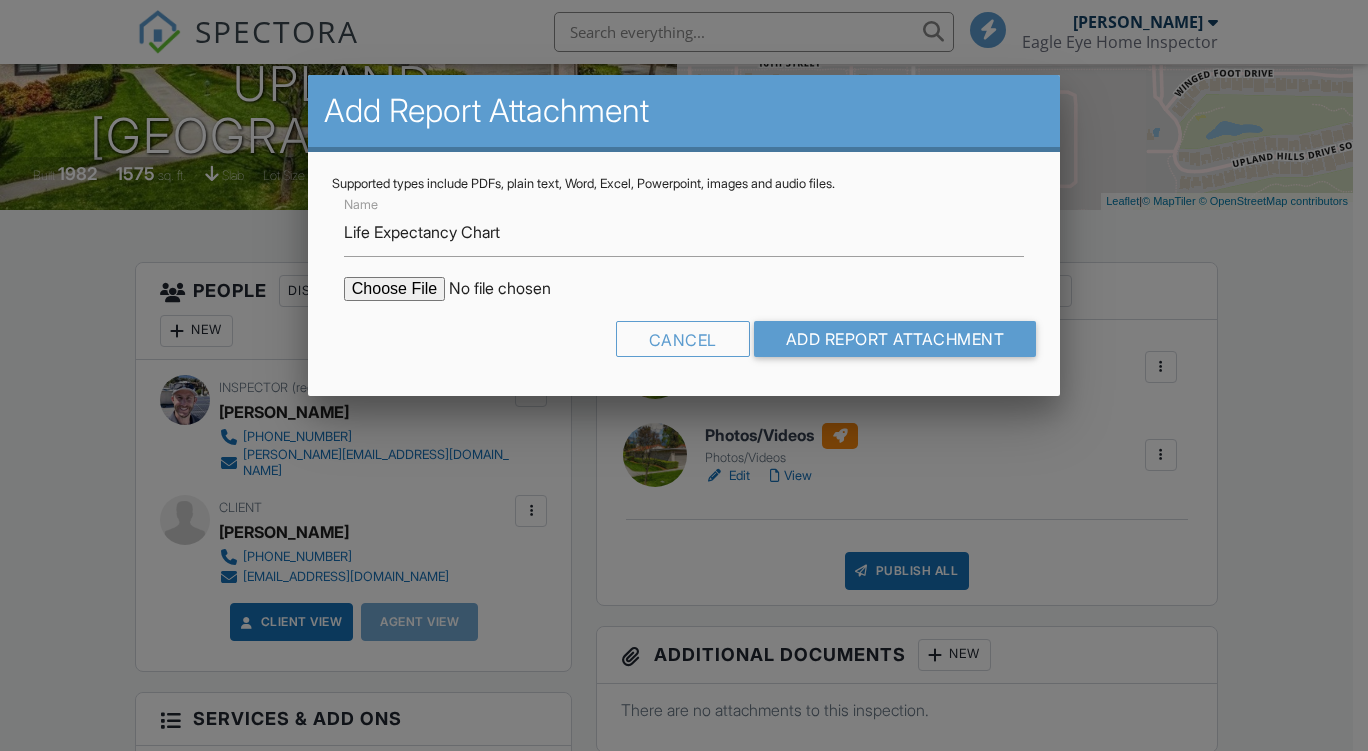click at bounding box center (514, 289) 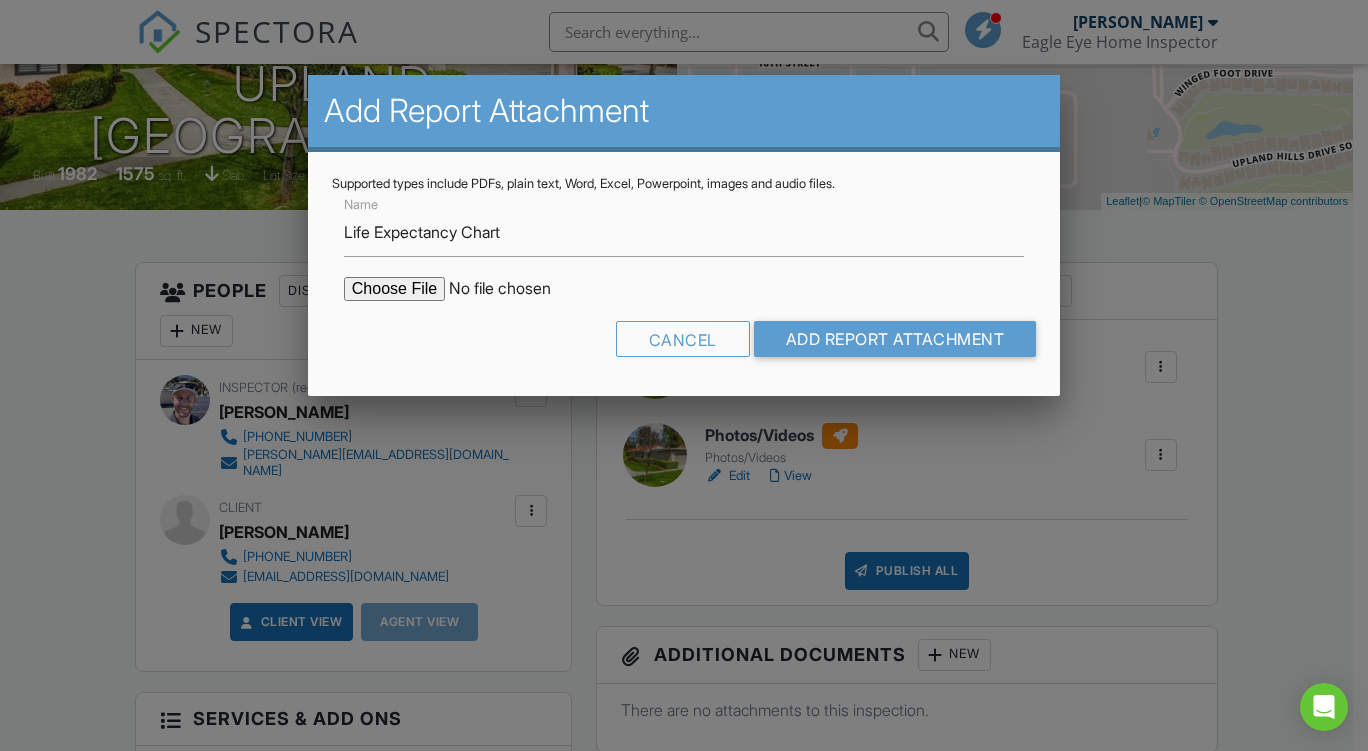 type on "C:\fakepath\Life Expectancy Chart.pdf" 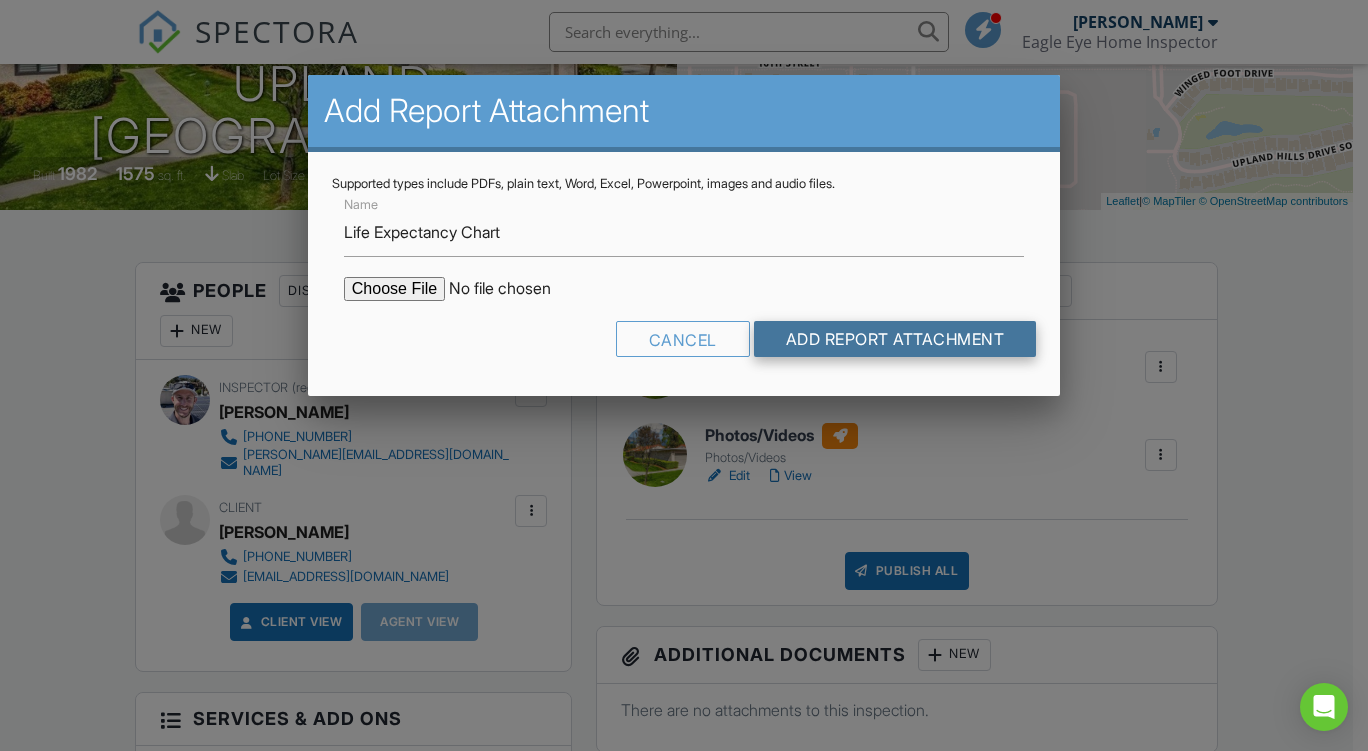 click on "Add Report Attachment" at bounding box center [895, 339] 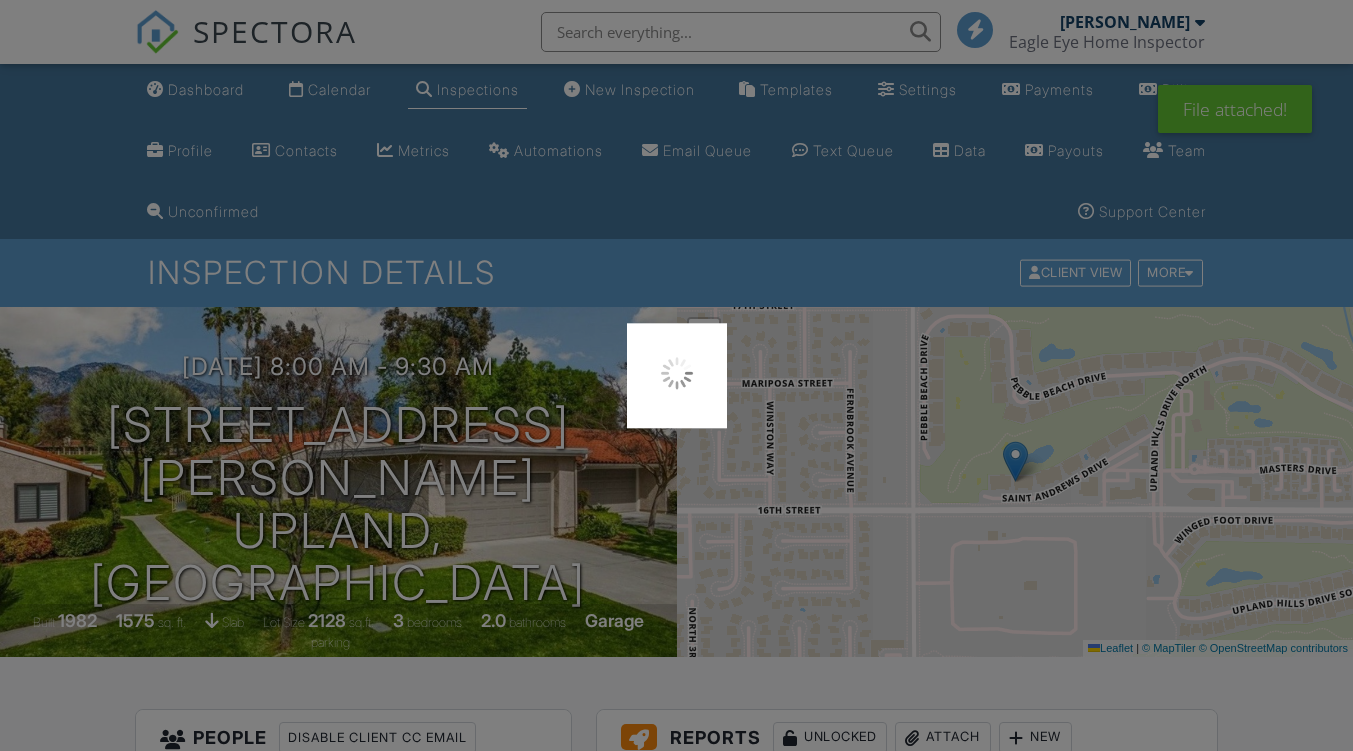 scroll, scrollTop: 0, scrollLeft: 0, axis: both 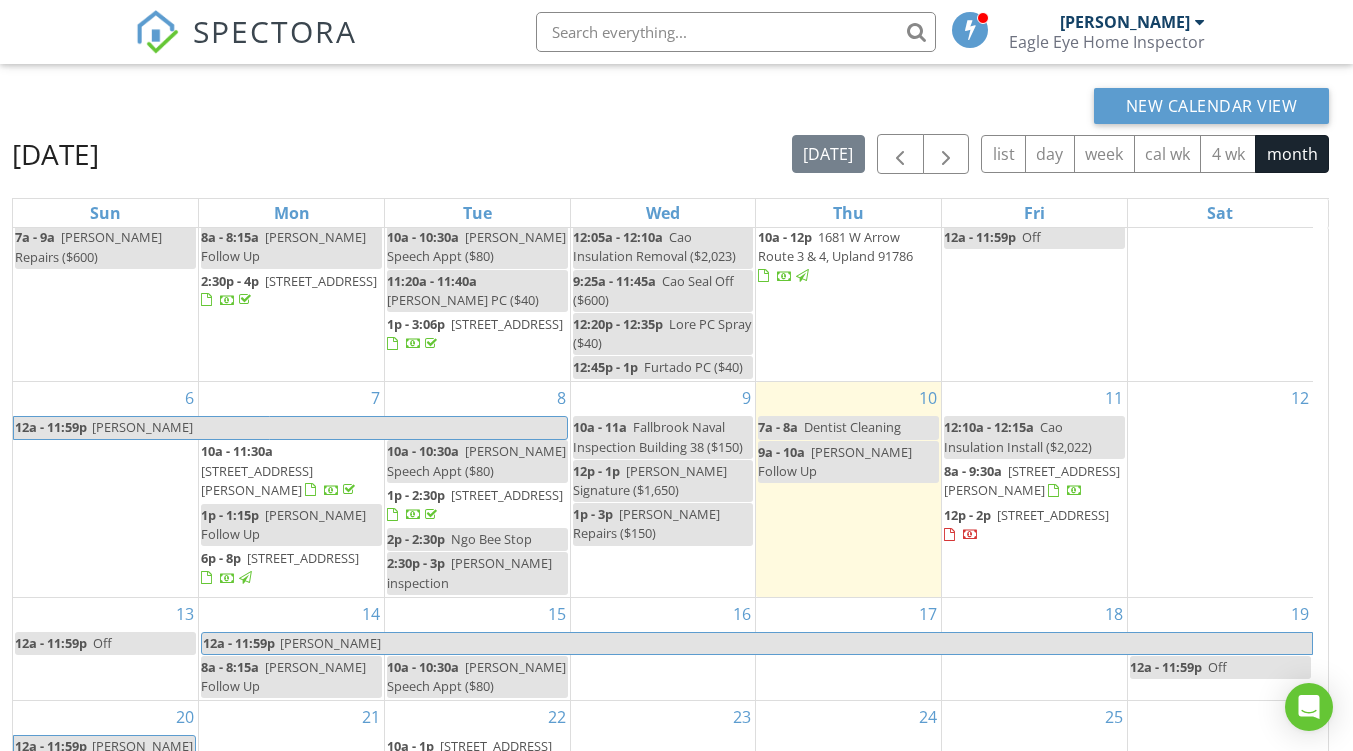 click on "[STREET_ADDRESS]" at bounding box center (1053, 515) 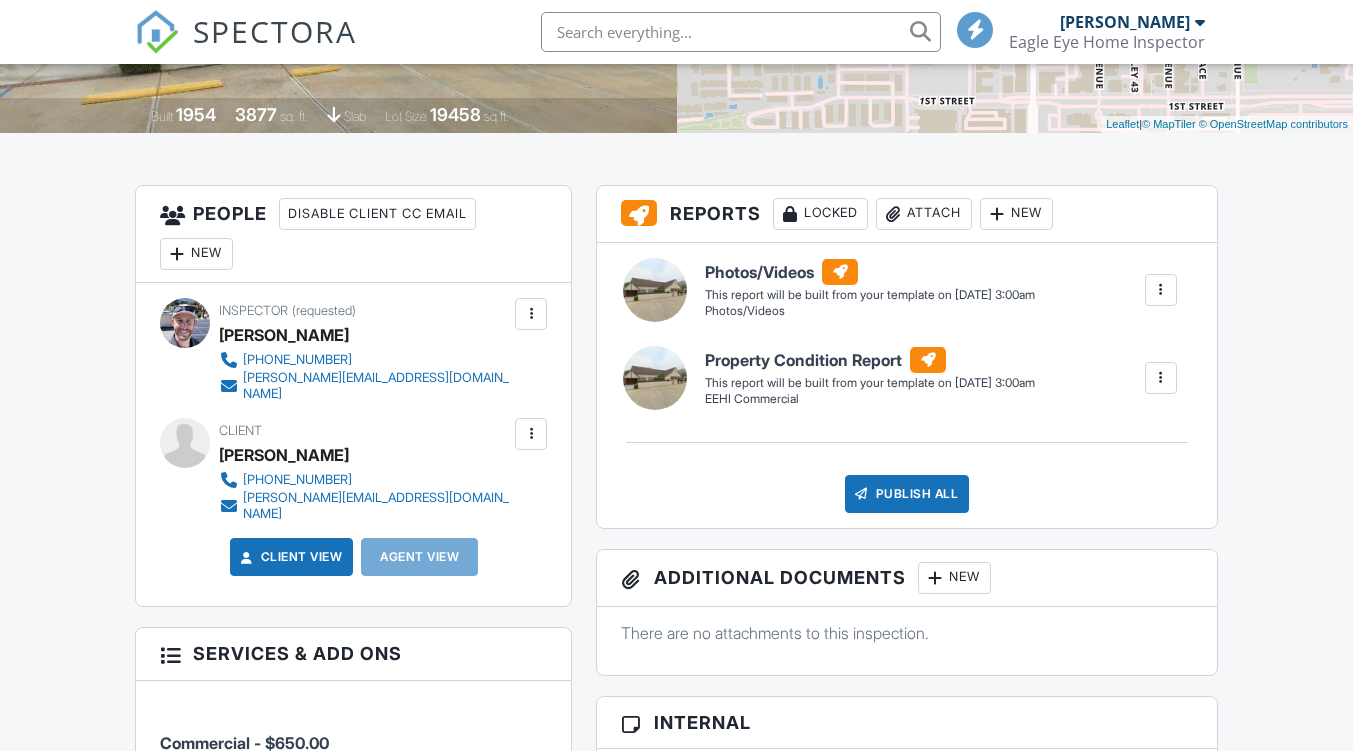 drag, startPoint x: 647, startPoint y: 396, endPoint x: 651, endPoint y: 308, distance: 88.09086 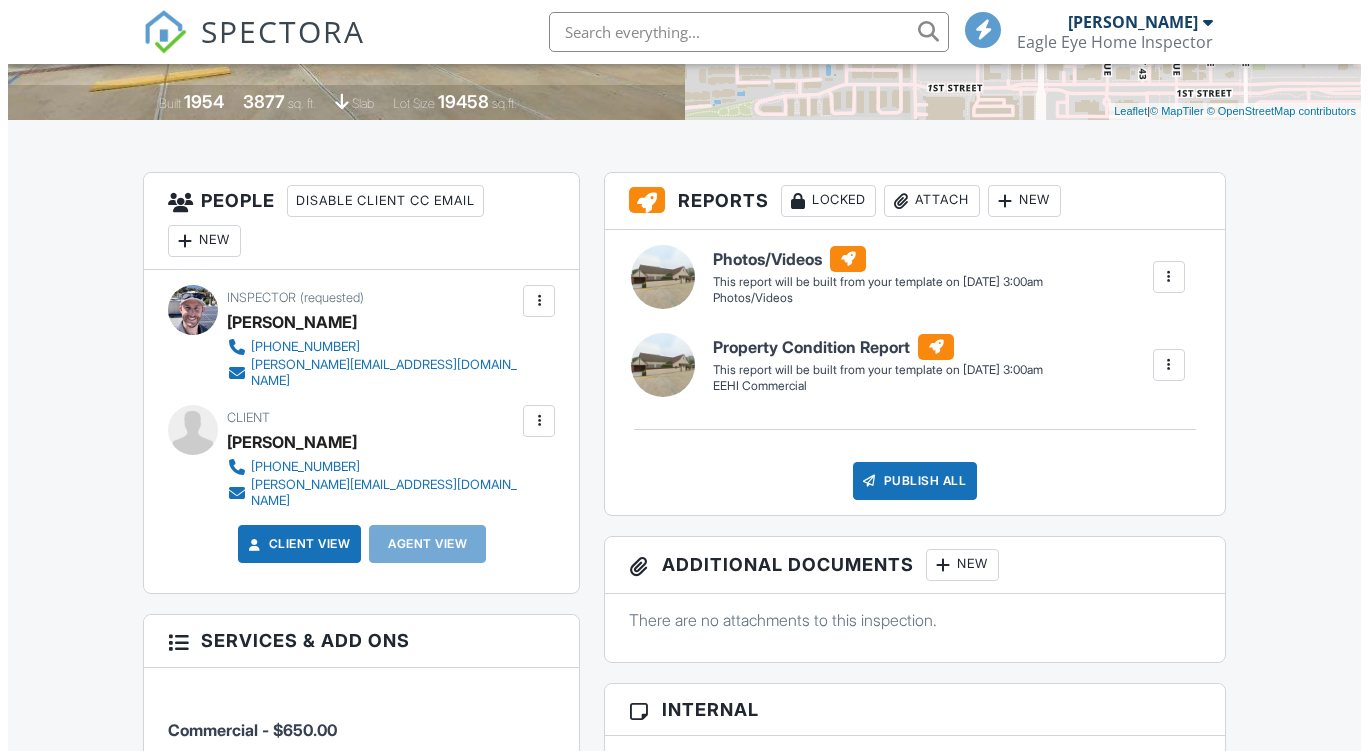 scroll, scrollTop: 521, scrollLeft: 0, axis: vertical 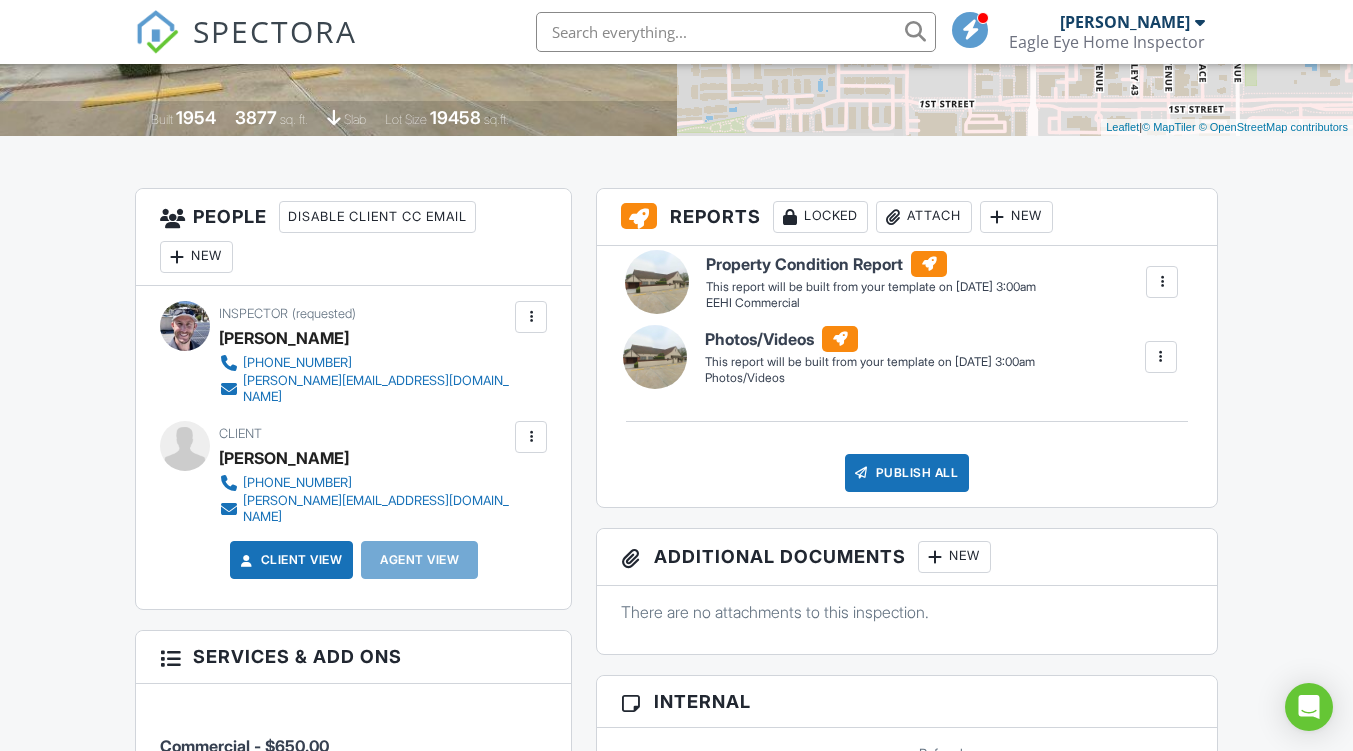 drag, startPoint x: 672, startPoint y: 384, endPoint x: 674, endPoint y: 285, distance: 99.0202 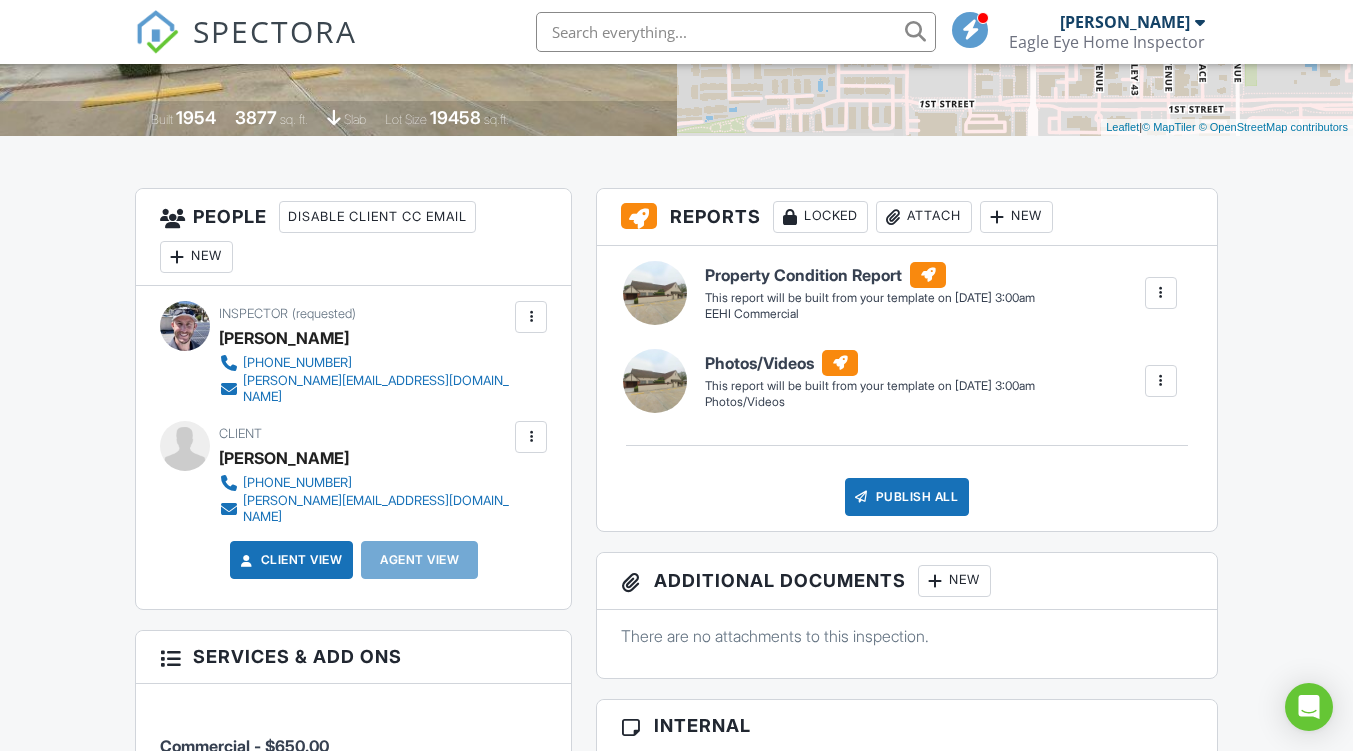 click on "Attach" at bounding box center [924, 217] 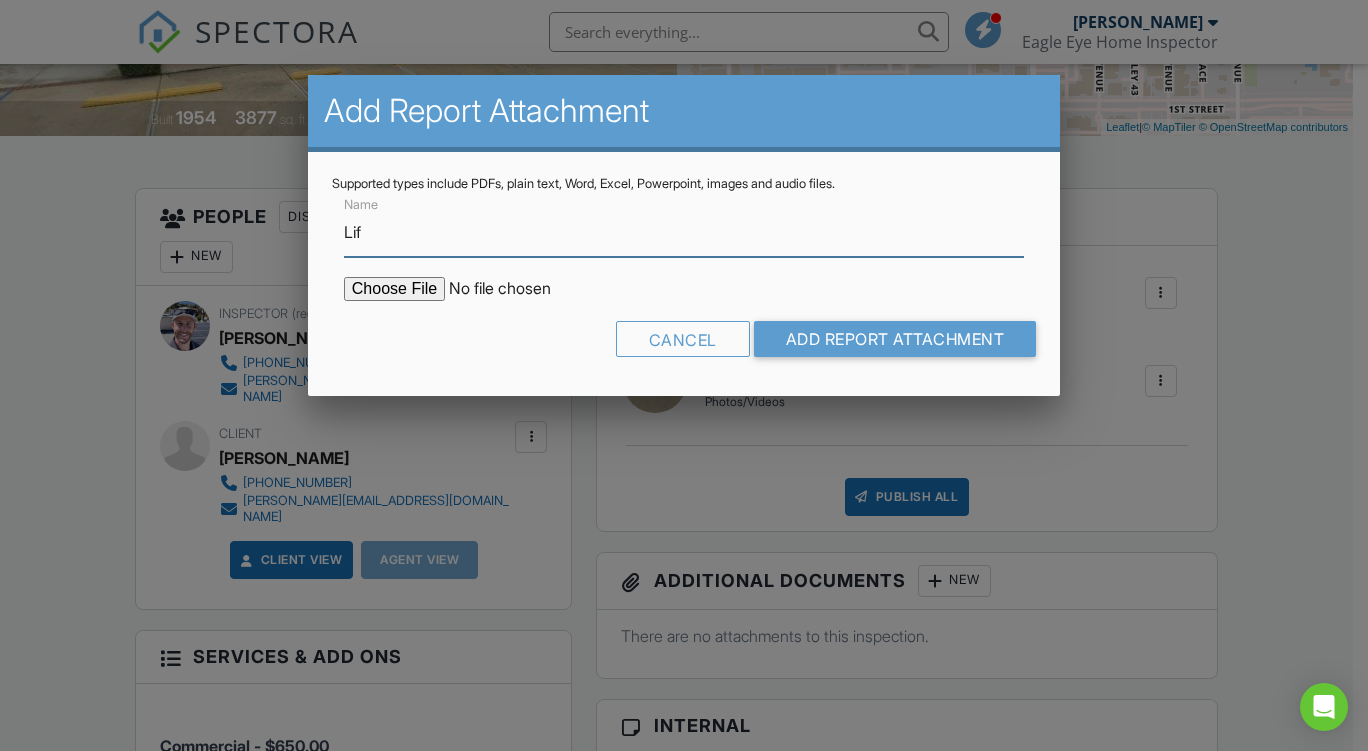 type on "Life Expectancy Chart" 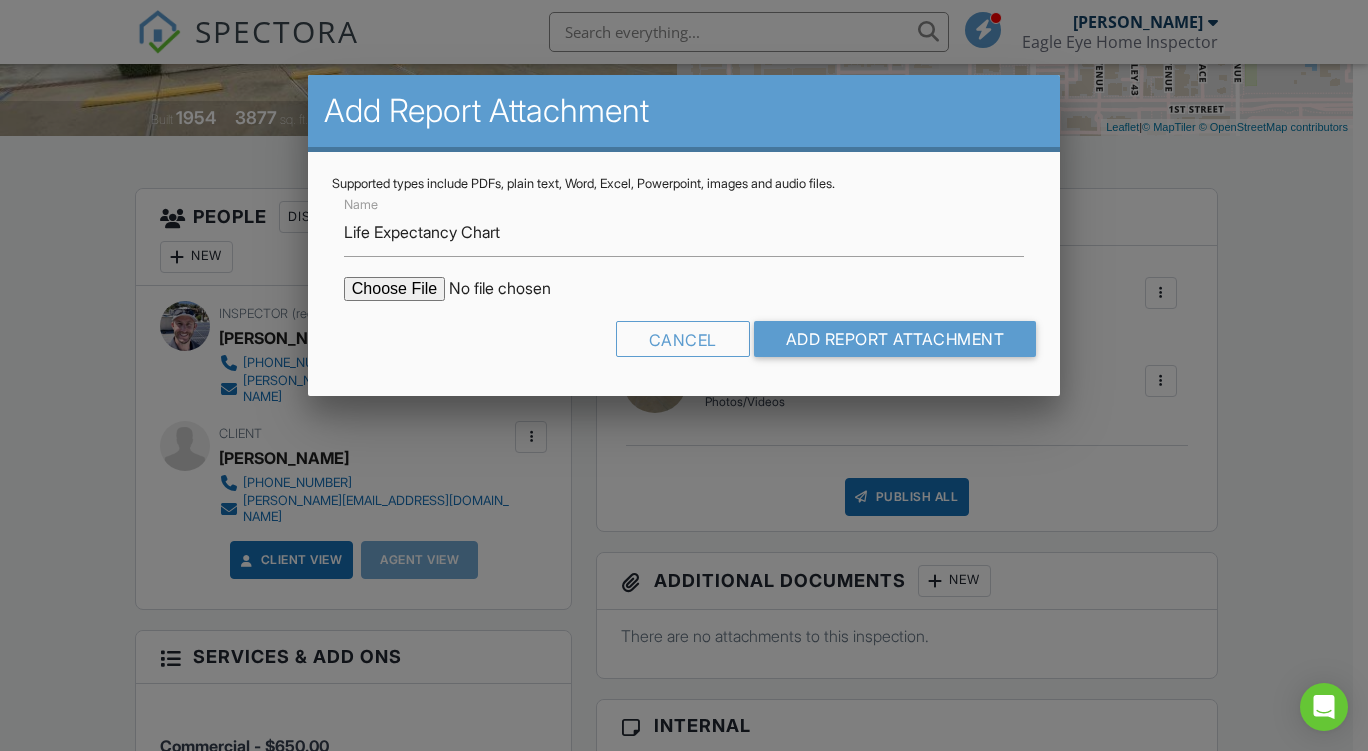 click at bounding box center (514, 289) 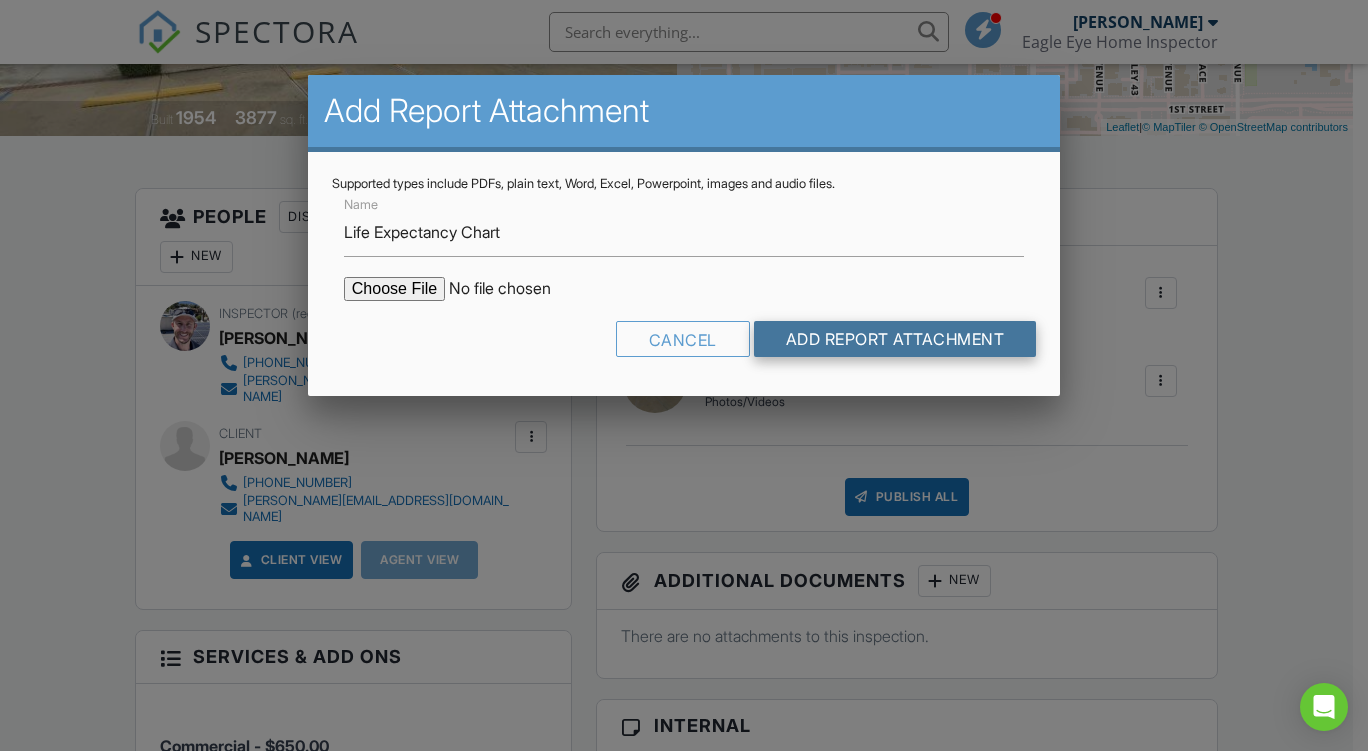 click on "Add Report Attachment" at bounding box center (895, 339) 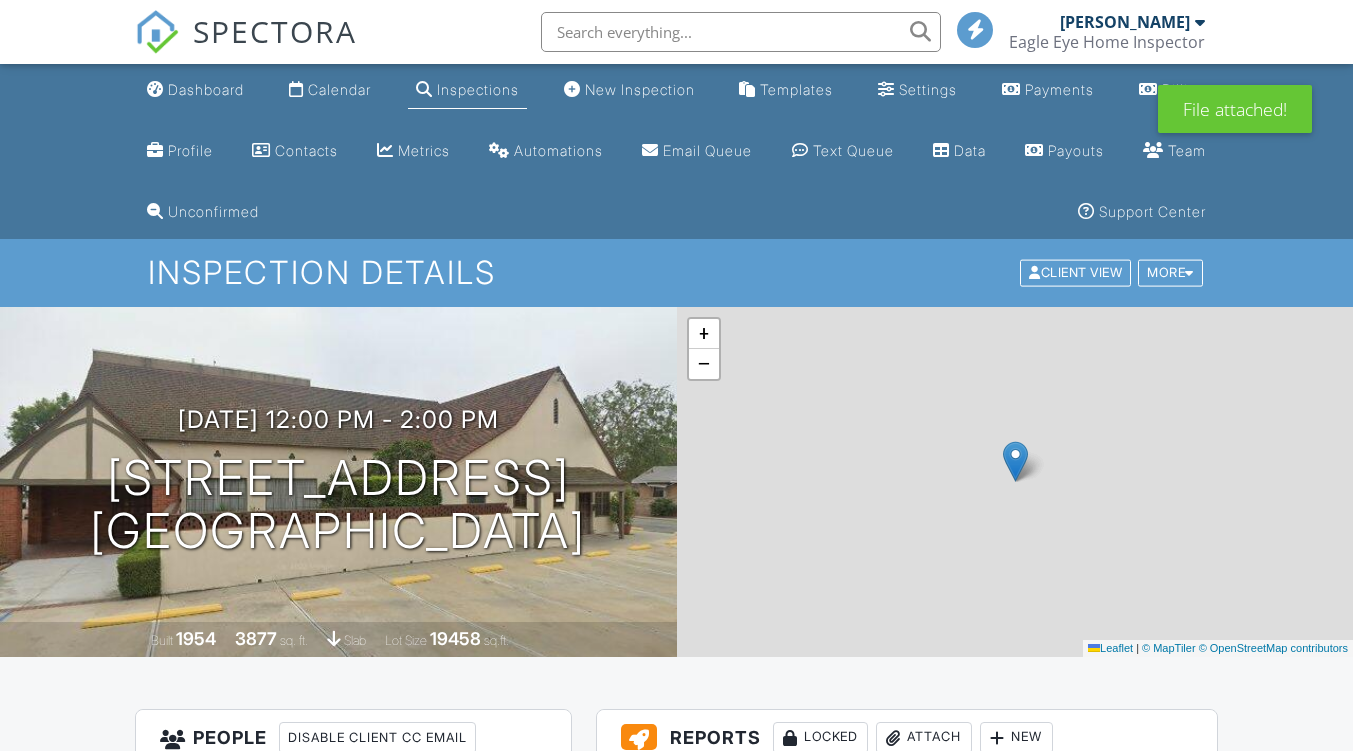 scroll, scrollTop: 0, scrollLeft: 0, axis: both 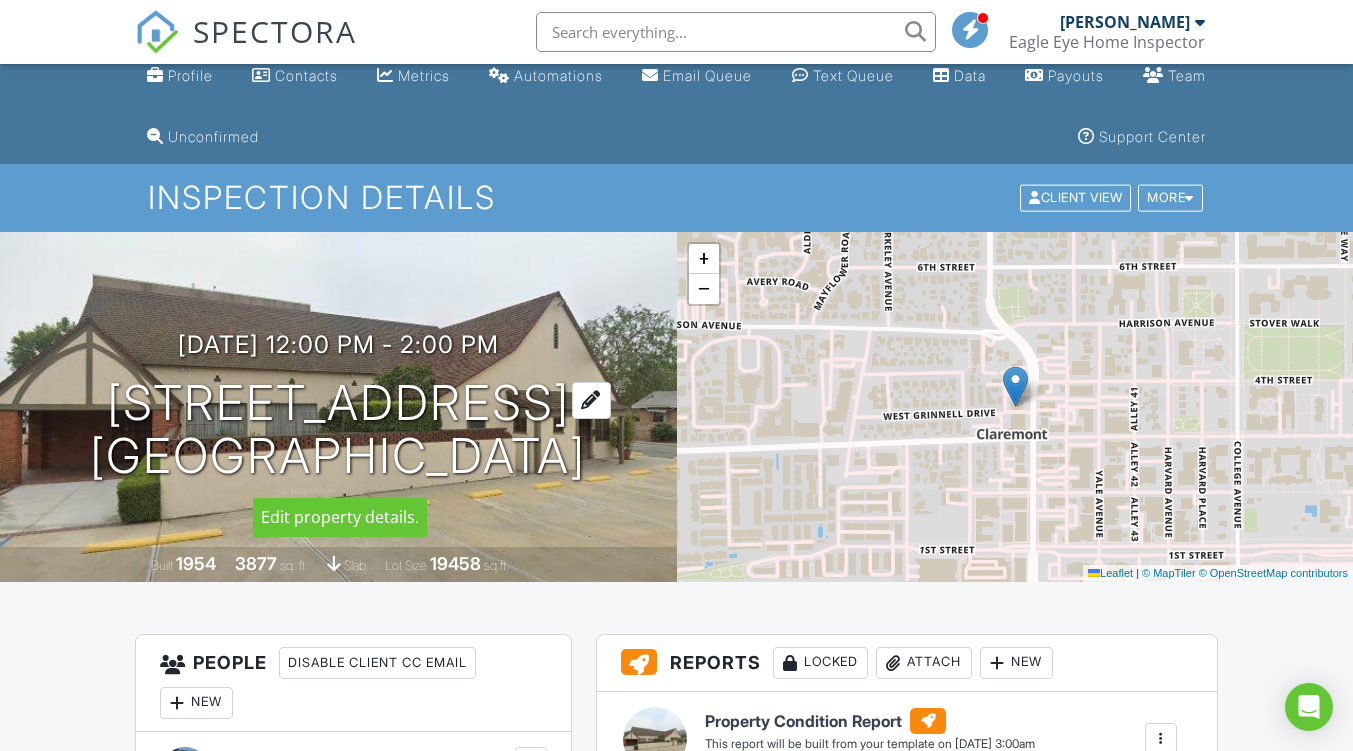 drag, startPoint x: 611, startPoint y: 457, endPoint x: 67, endPoint y: 400, distance: 546.9781 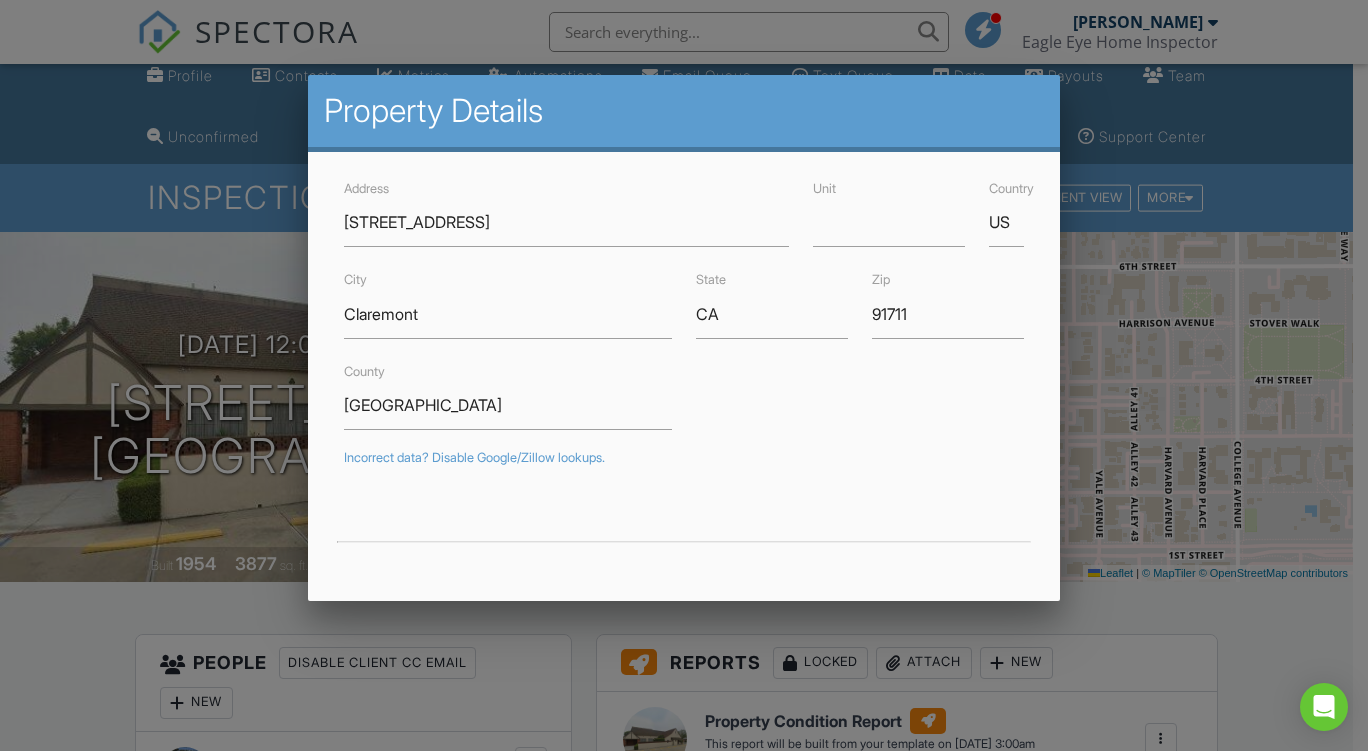 click at bounding box center (684, 369) 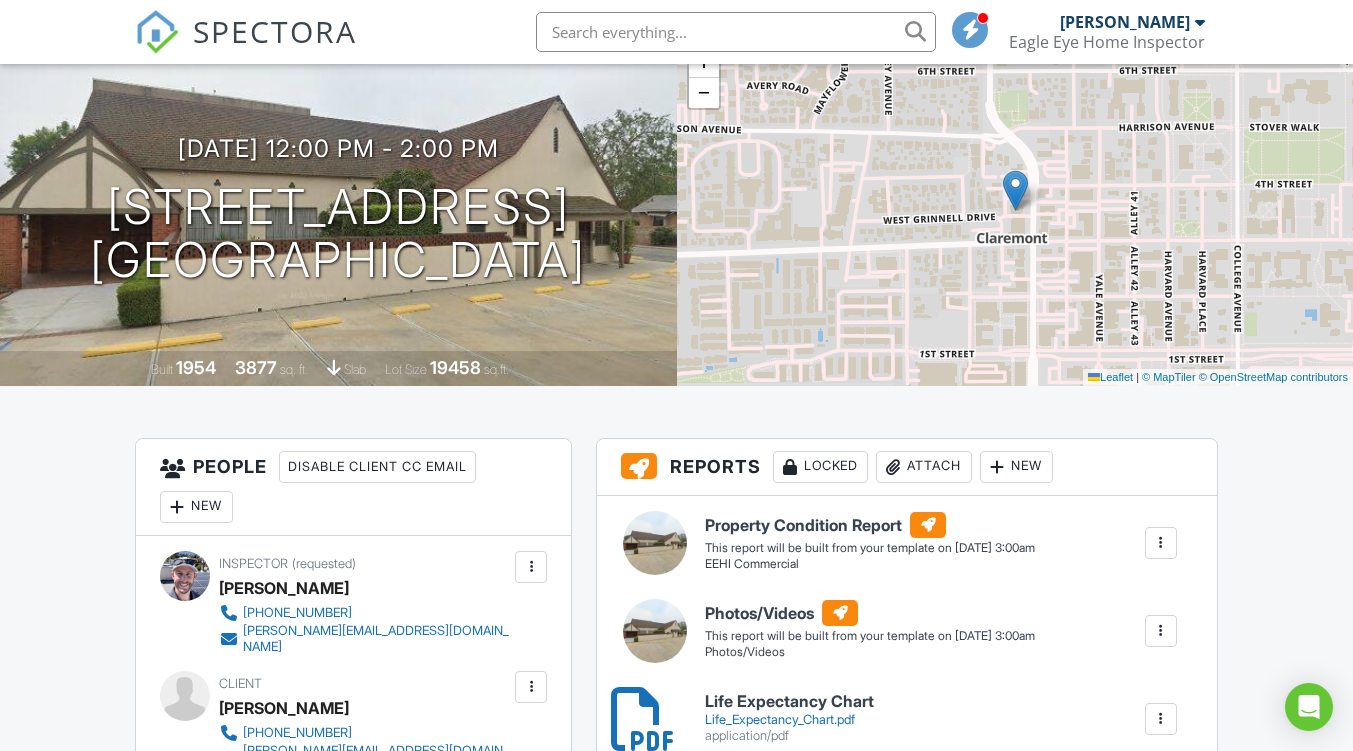 scroll, scrollTop: 272, scrollLeft: 0, axis: vertical 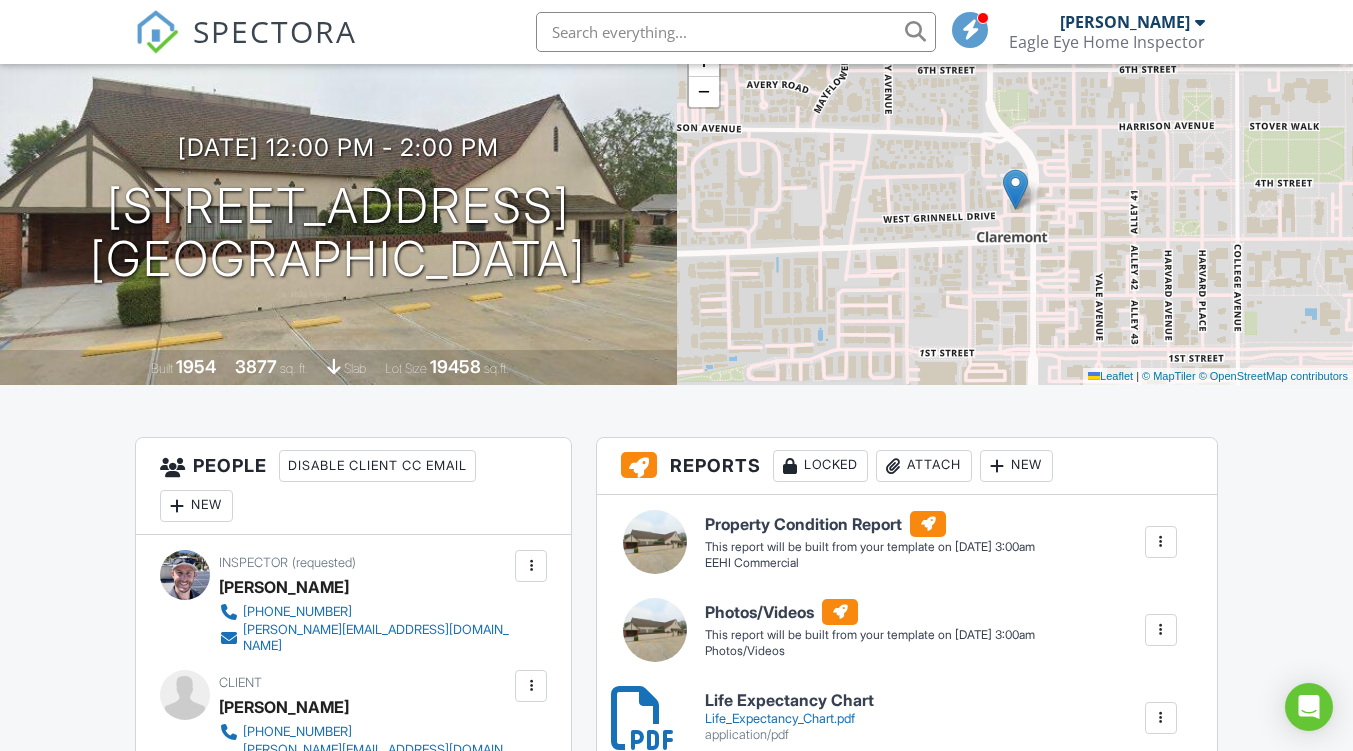 click at bounding box center [1161, 542] 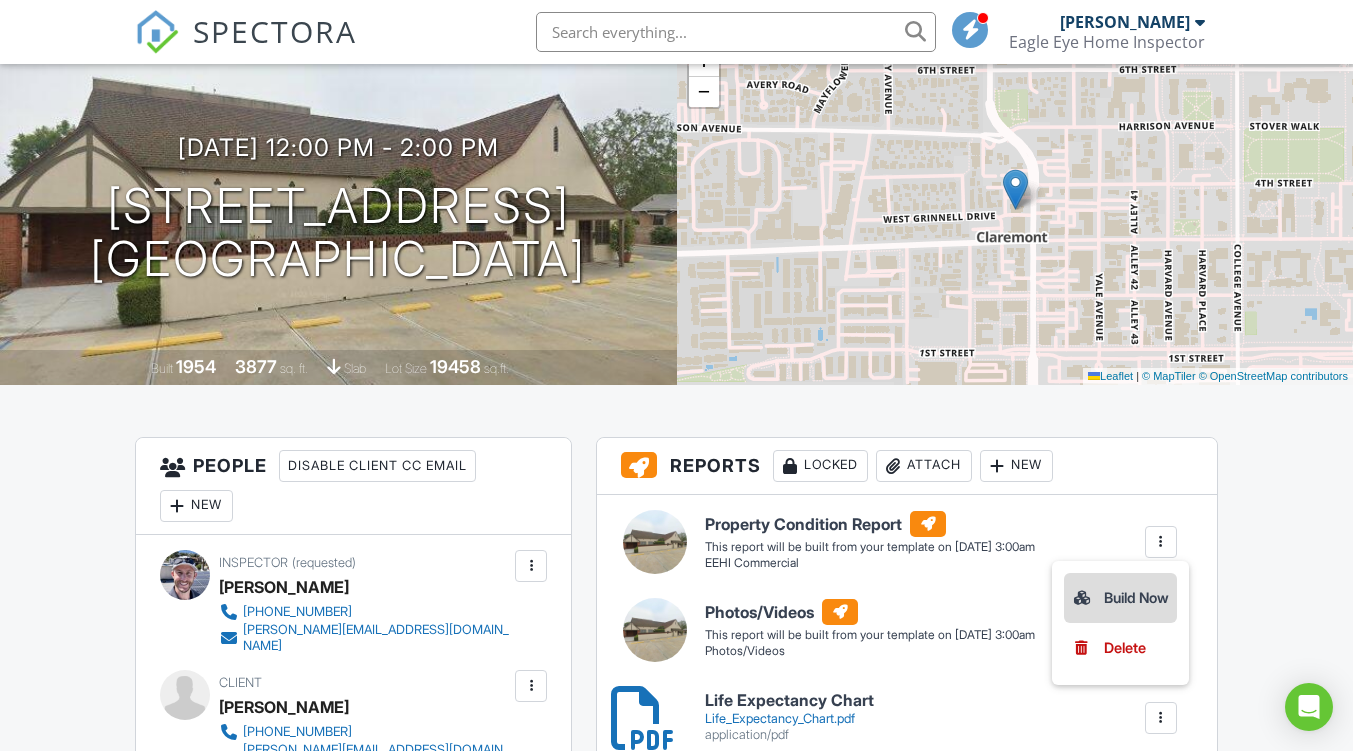 click on "Build Now" at bounding box center (1120, 598) 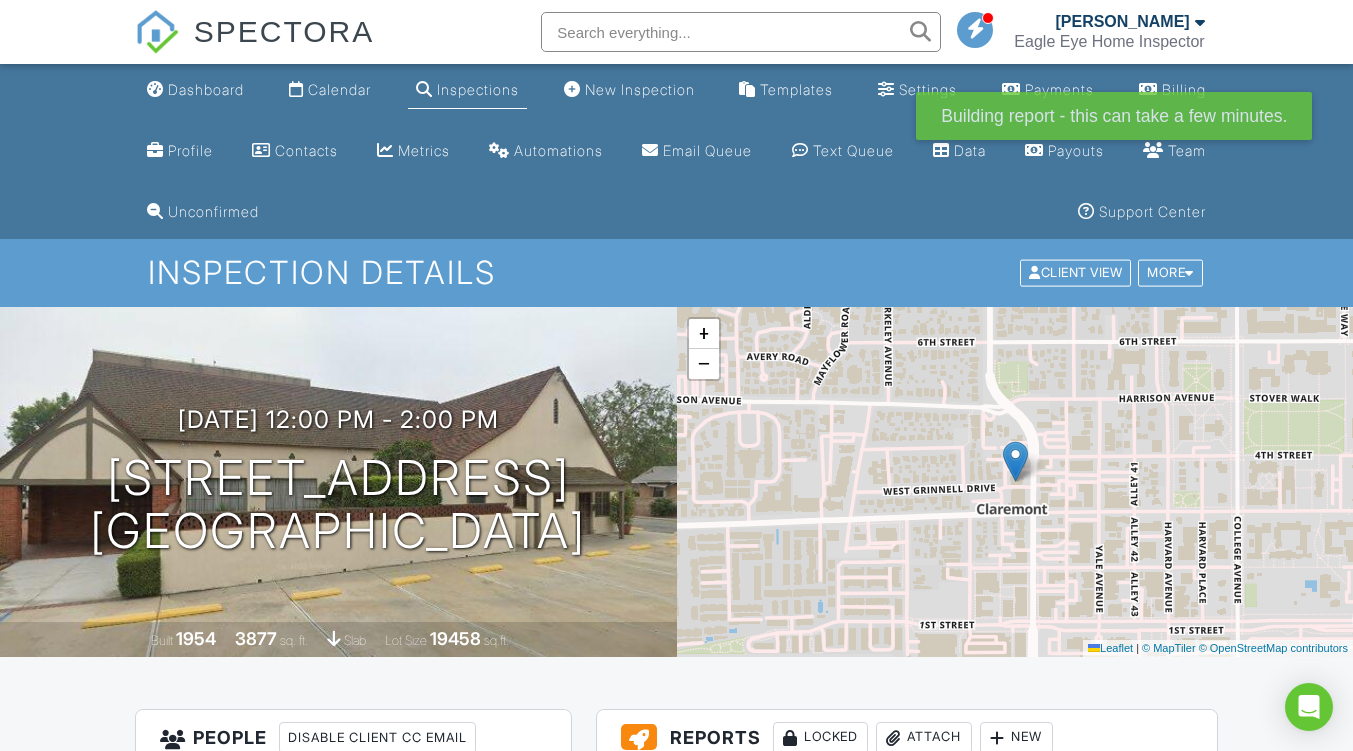 scroll, scrollTop: 0, scrollLeft: 0, axis: both 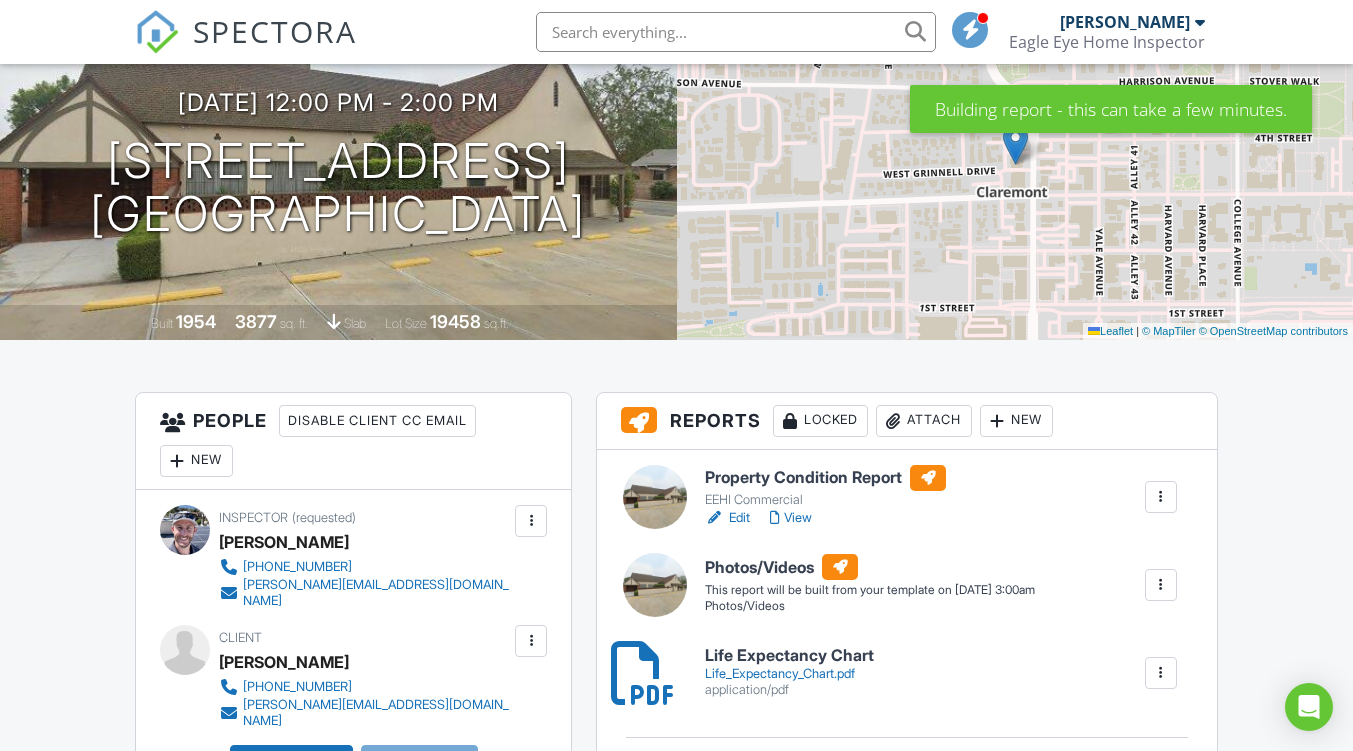 click on "Edit" at bounding box center (727, 518) 